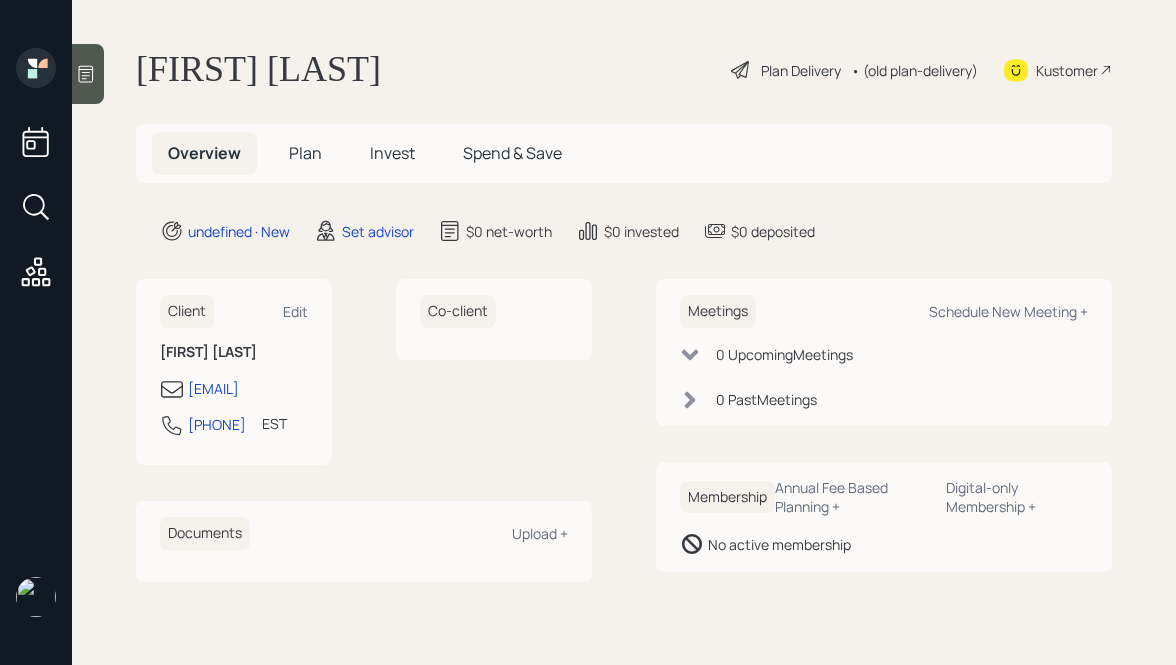 scroll, scrollTop: 0, scrollLeft: 0, axis: both 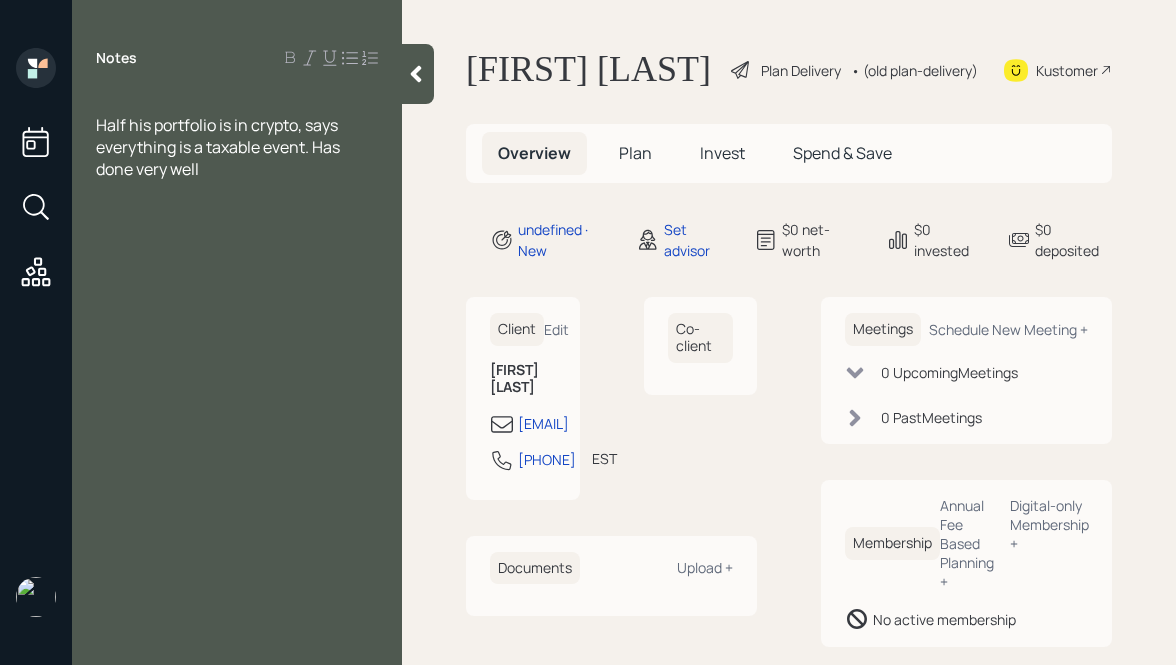 click at bounding box center [237, 103] 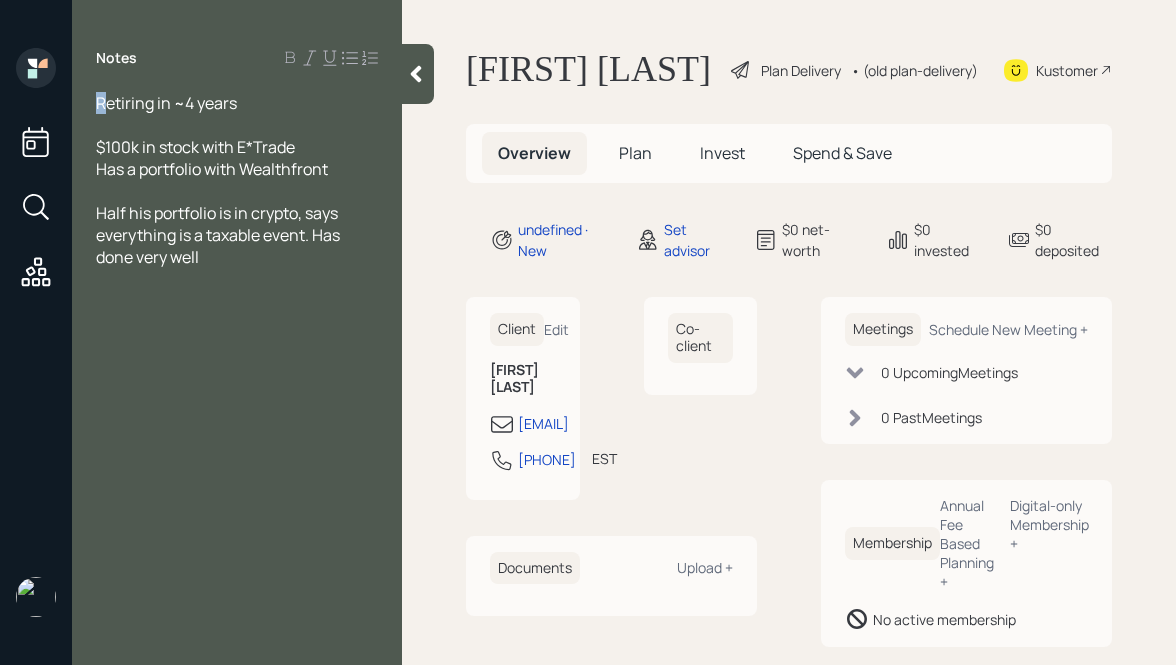 drag, startPoint x: 103, startPoint y: 102, endPoint x: 77, endPoint y: 102, distance: 26 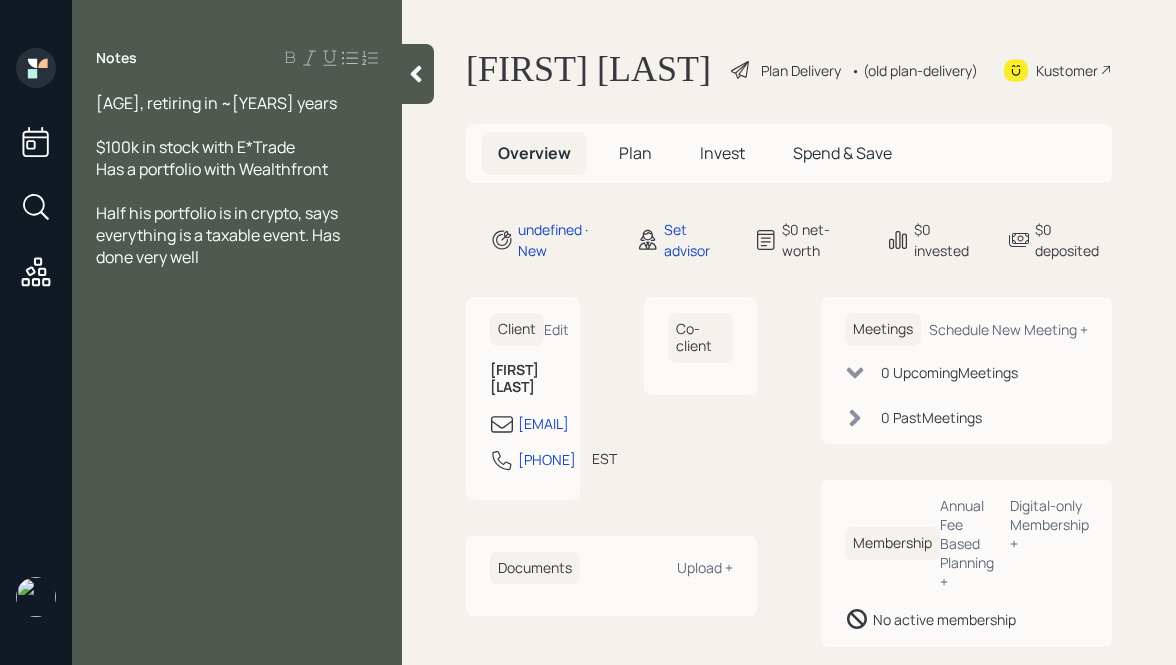 click on "[AGE], retiring in ~[YEARS] years" at bounding box center (237, 103) 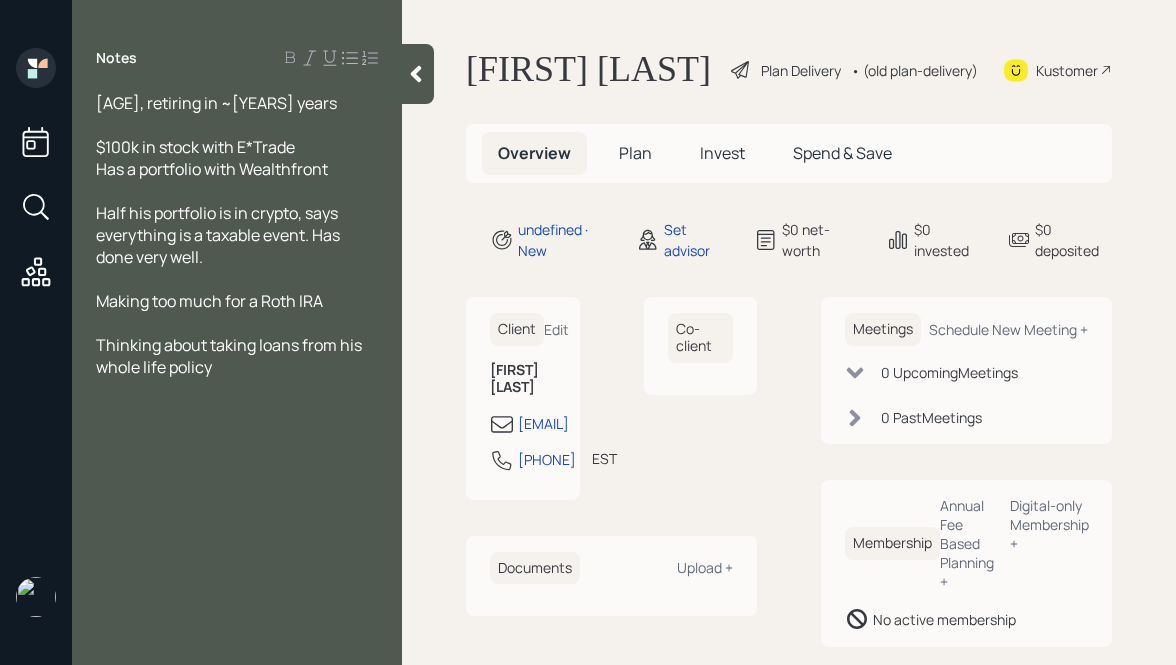 click on "Has a portfolio with Wealthfront" at bounding box center (237, 103) 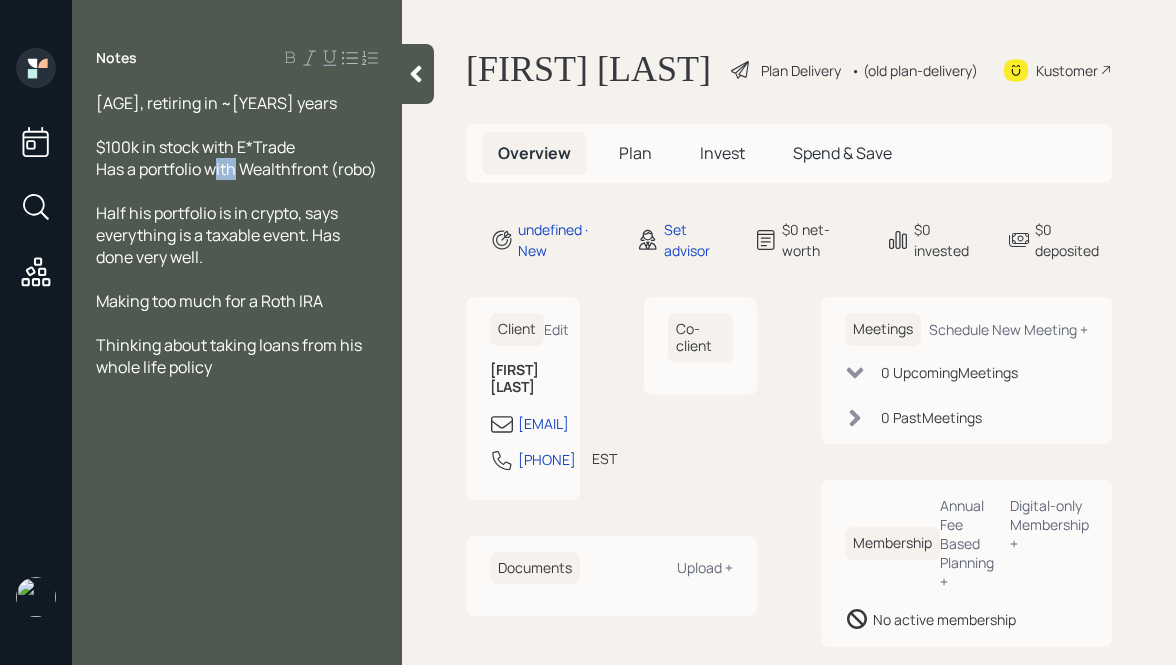 drag, startPoint x: 237, startPoint y: 172, endPoint x: 218, endPoint y: 172, distance: 19 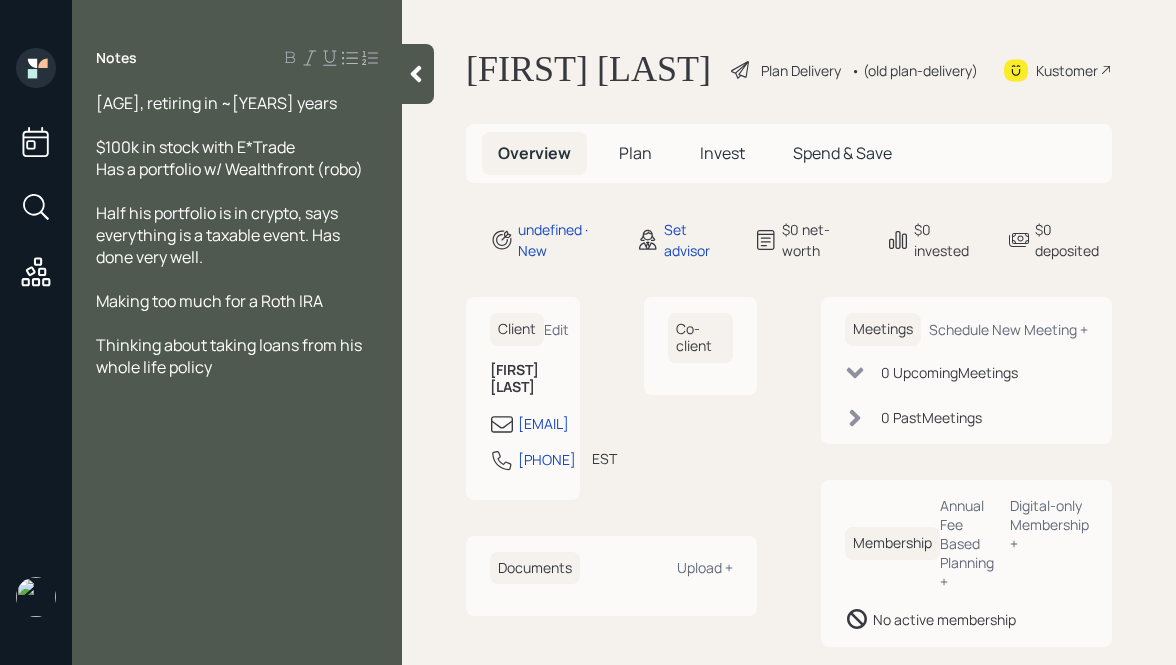 click on "Has a portfolio w/ Wealthfront (robo)" at bounding box center [237, 103] 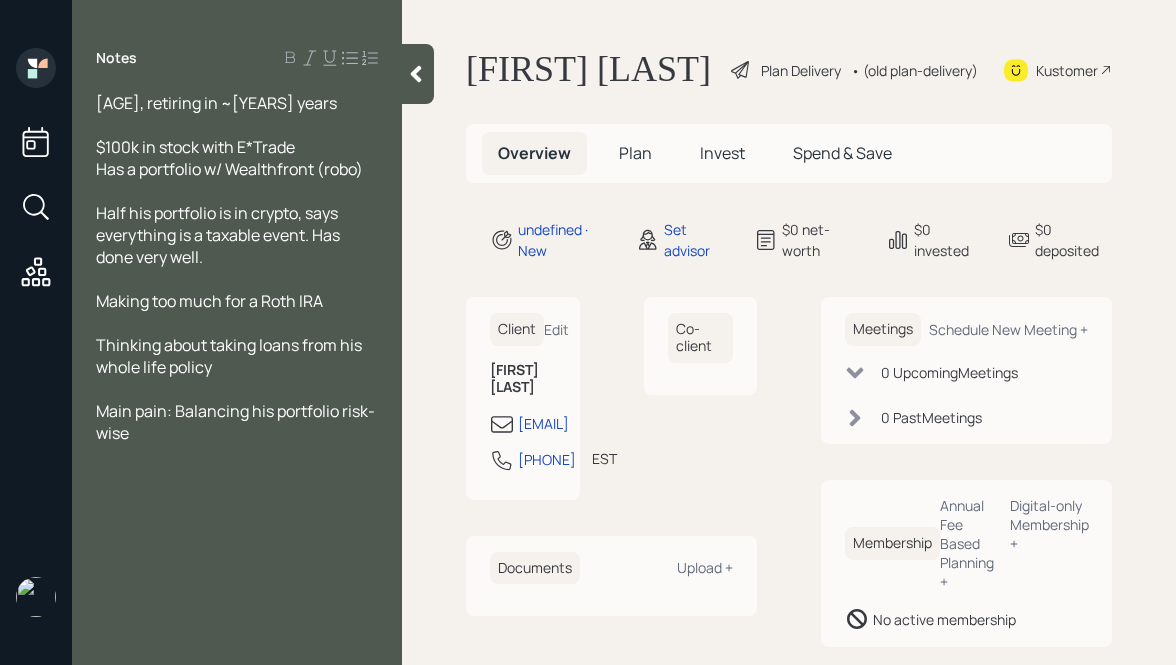 click on "[AGE], retiring in ~[YEARS] years" at bounding box center (237, 103) 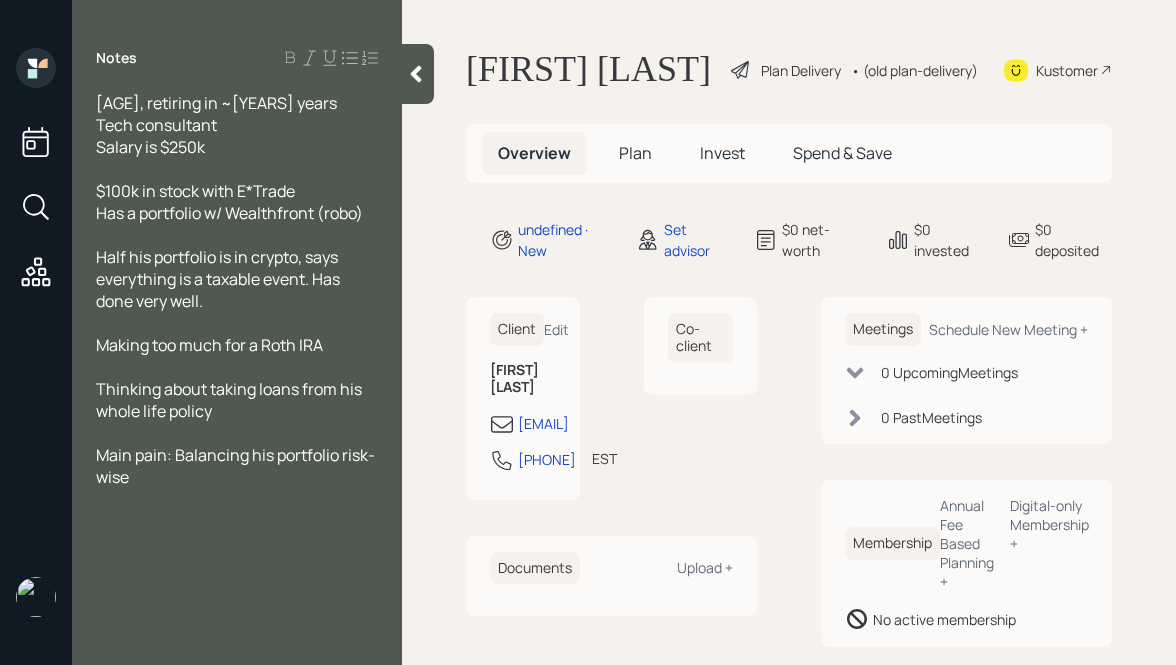 click on "[AGE], retiring in ~[YEARS] years" at bounding box center [237, 103] 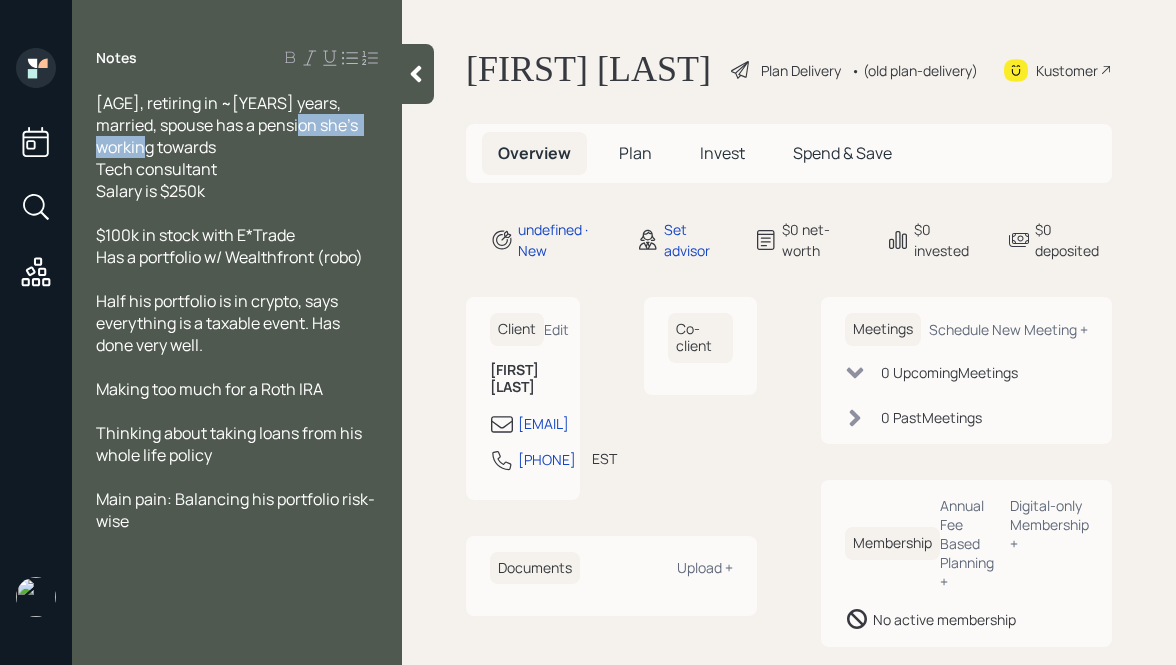 drag, startPoint x: 300, startPoint y: 126, endPoint x: 338, endPoint y: 149, distance: 44.418465 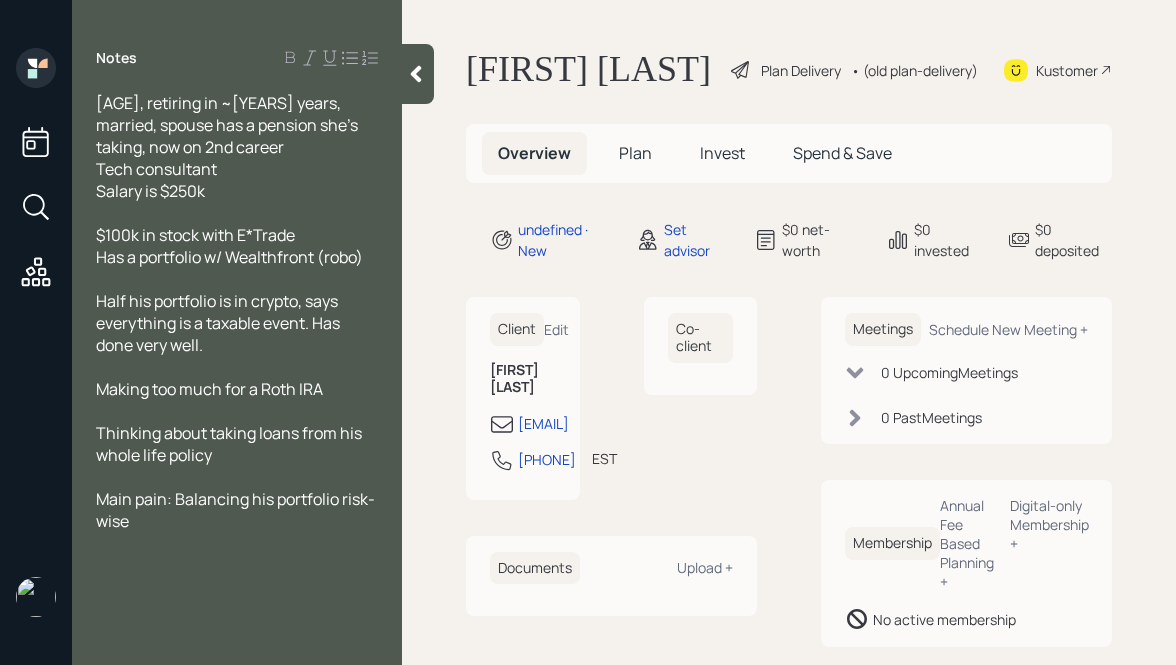 click on "Salary is $250k" at bounding box center (237, 125) 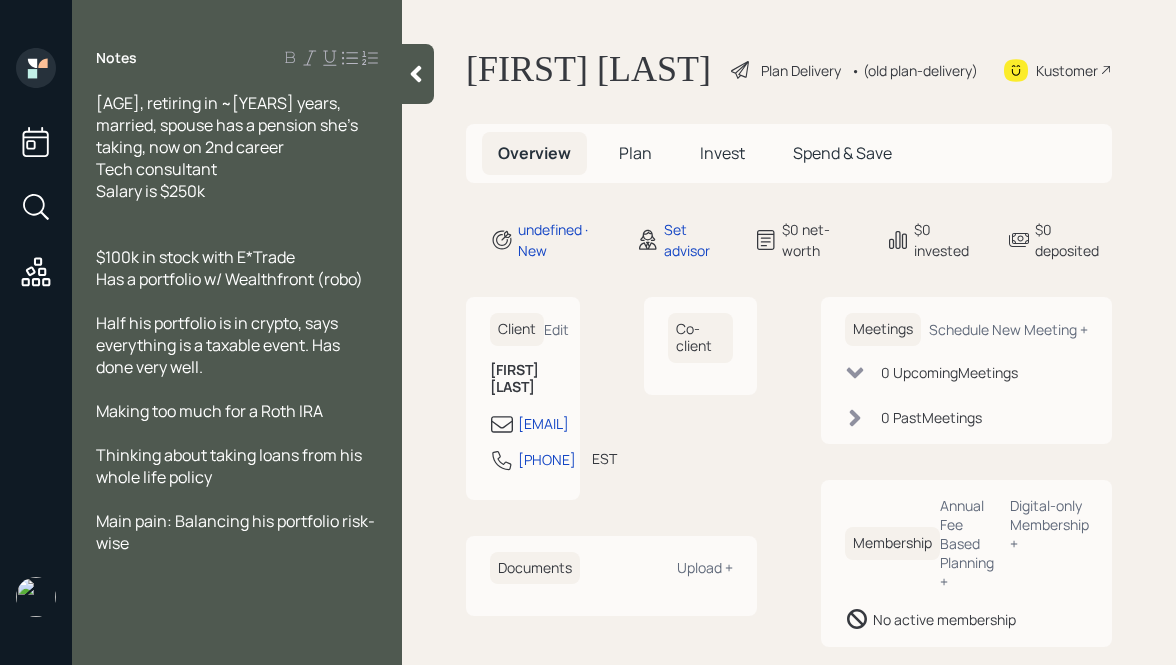 click on "Salary is $250k" at bounding box center (228, 125) 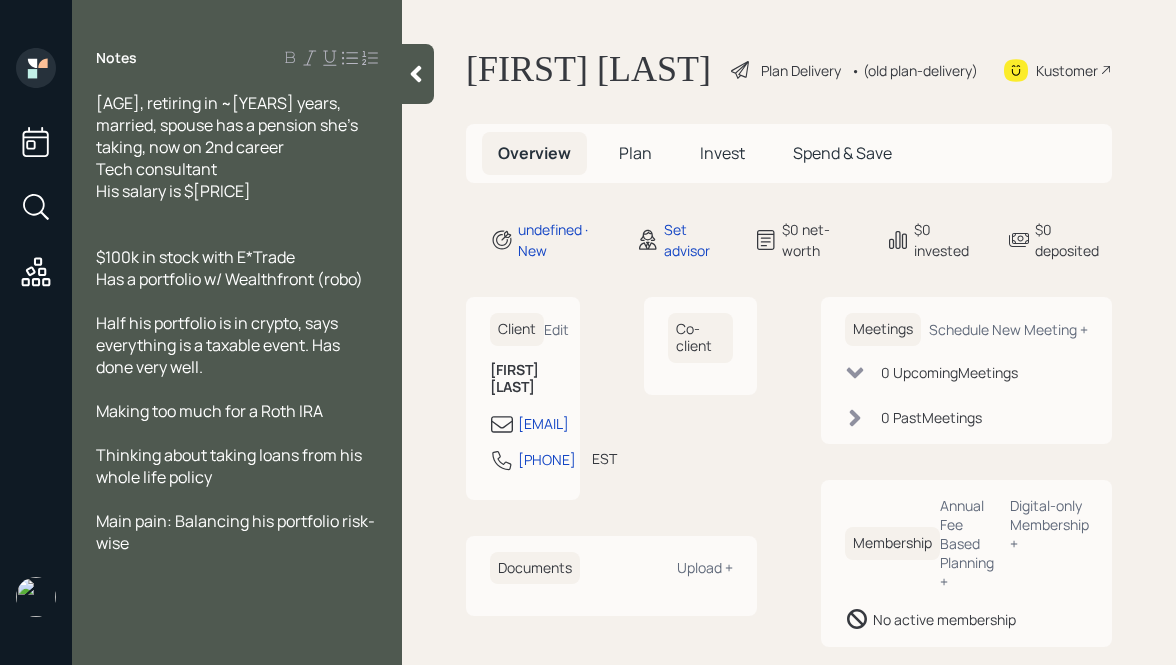 click at bounding box center [237, 125] 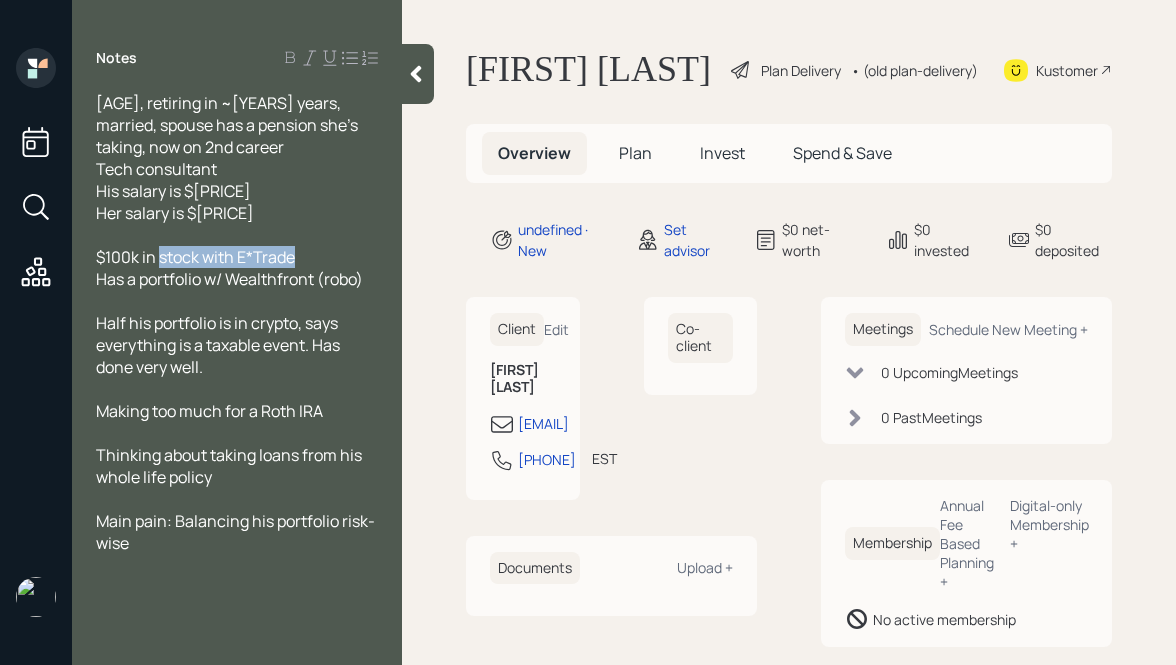 drag, startPoint x: 302, startPoint y: 253, endPoint x: 155, endPoint y: 260, distance: 147.16656 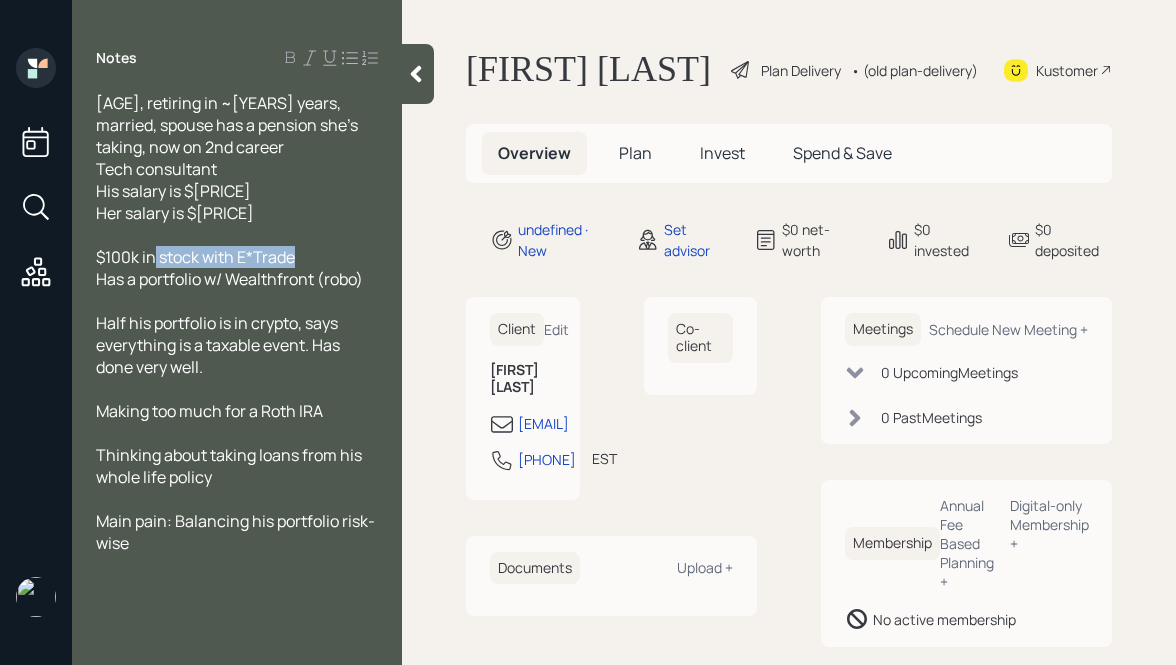 click on "$100k in stock with E*Trade" at bounding box center (228, 125) 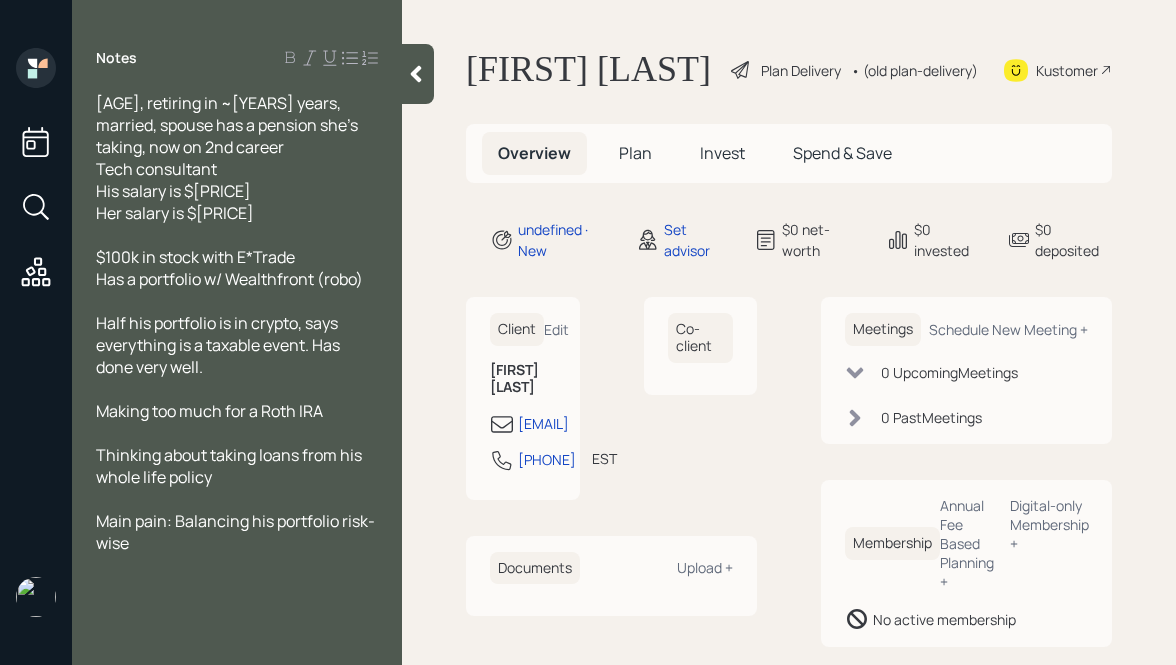 click on "Has a portfolio w/ Wealthfront (robo)" at bounding box center (237, 125) 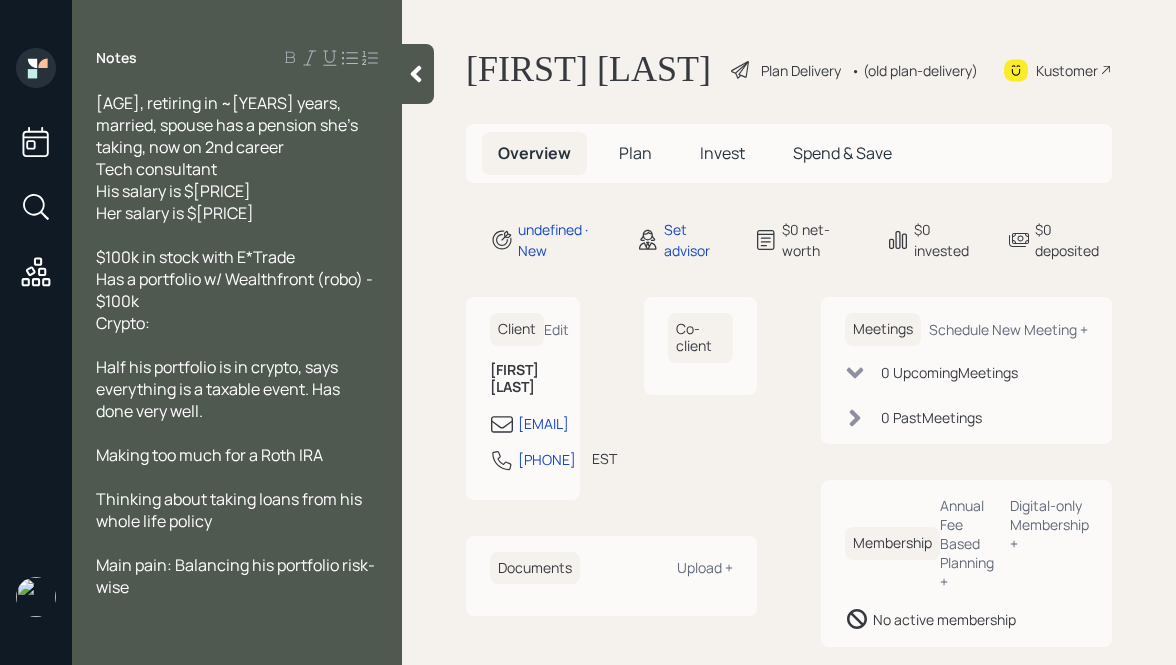 click on "Has a portfolio w/ Wealthfront (robo) - $100k" at bounding box center (237, 125) 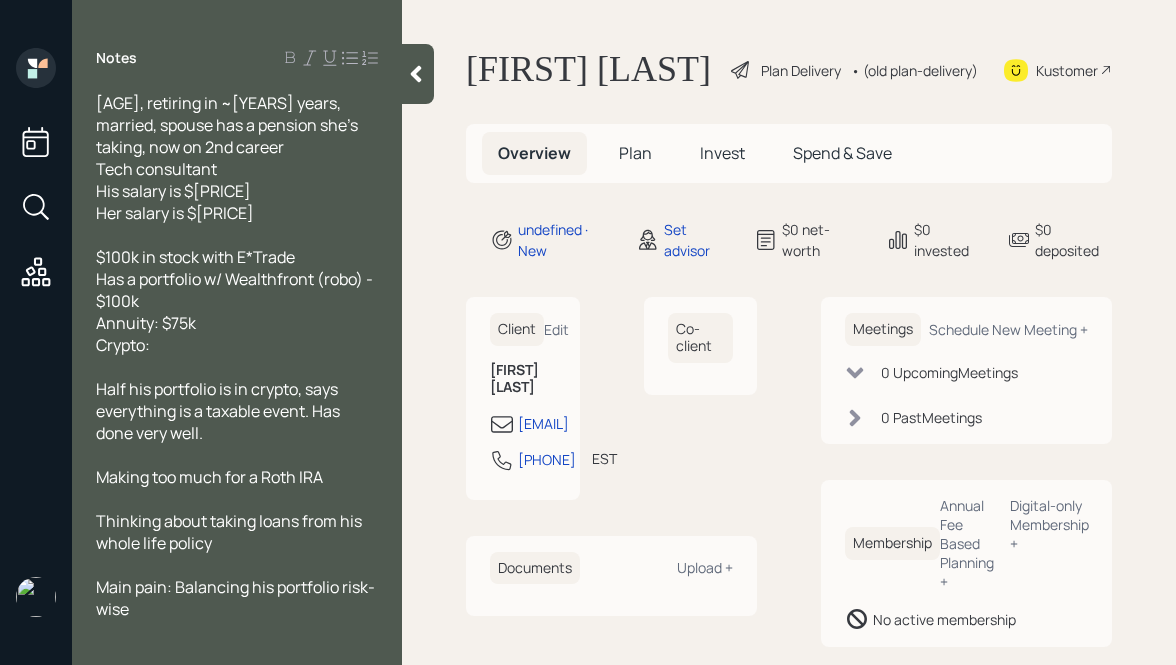 click on "Crypto:" at bounding box center [237, 125] 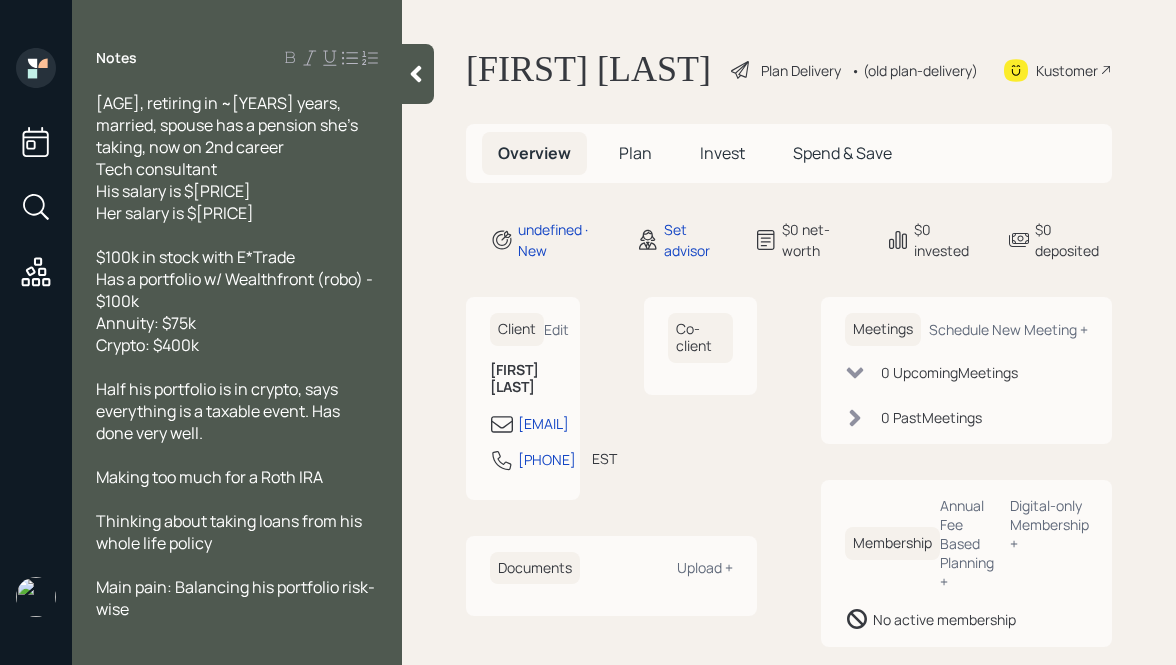 click on "Annuity: $75k" at bounding box center [237, 125] 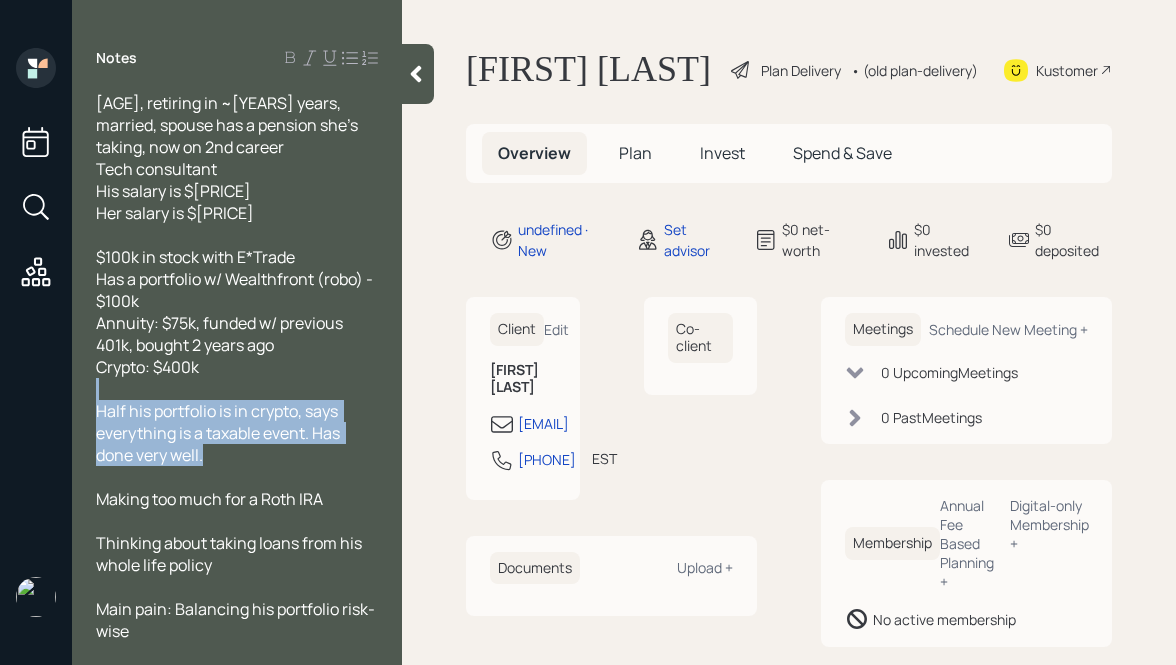 drag, startPoint x: 239, startPoint y: 449, endPoint x: 40, endPoint y: 391, distance: 207.28 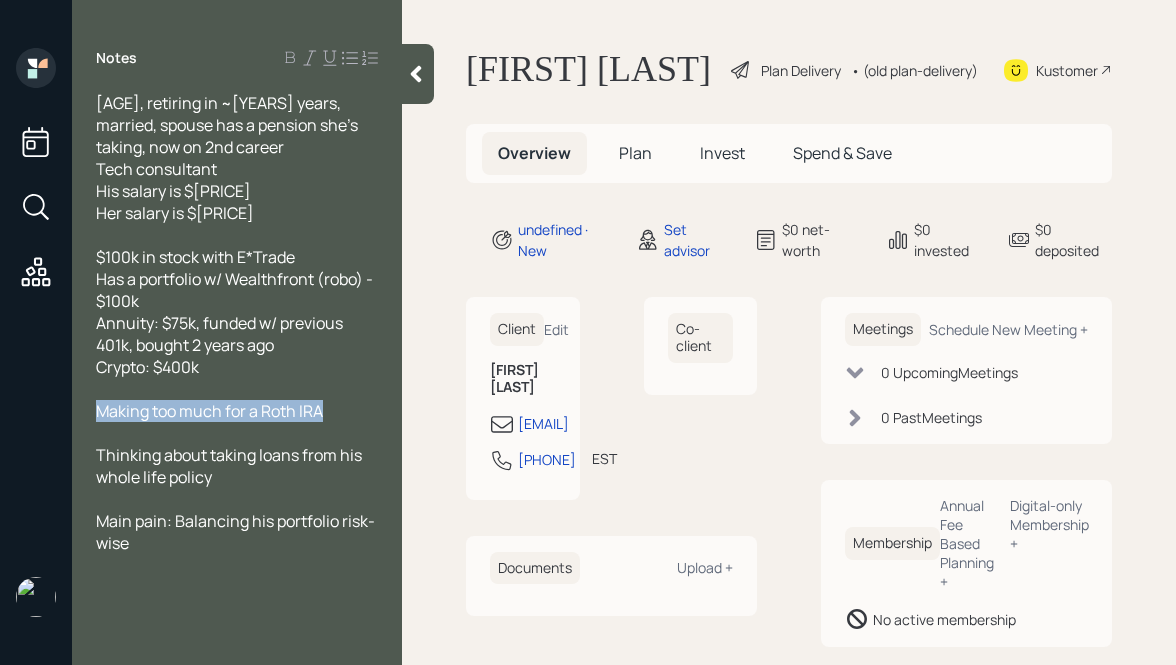 drag, startPoint x: 334, startPoint y: 407, endPoint x: 84, endPoint y: 408, distance: 250.002 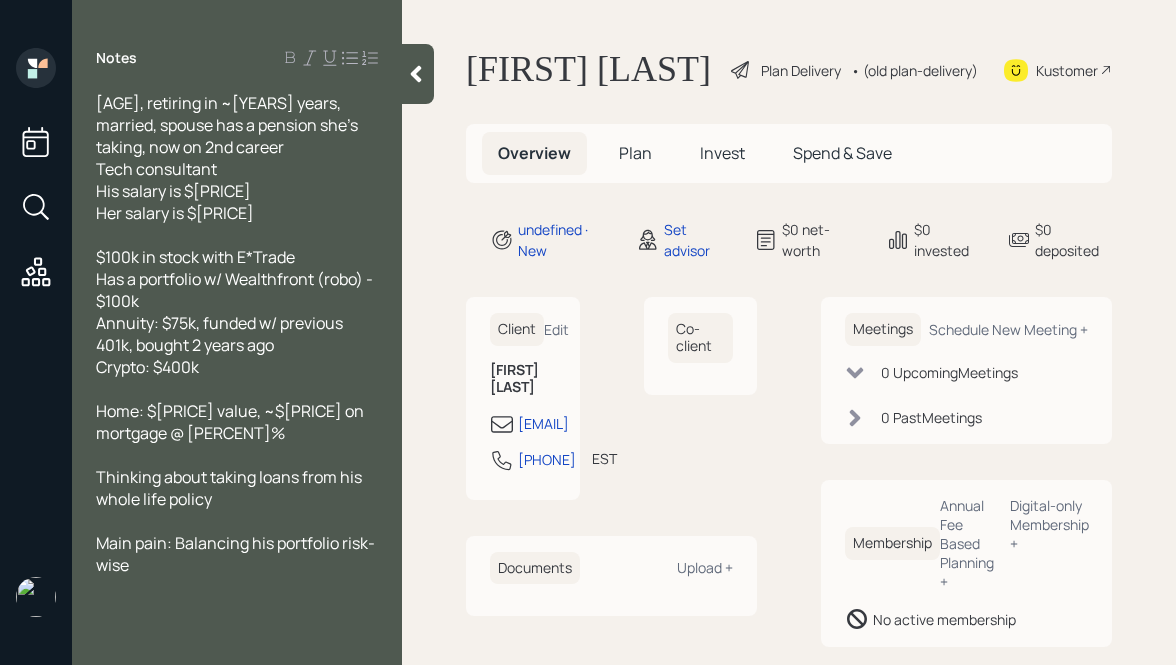 click on "Main pain: Balancing his portfolio risk-wise" at bounding box center [237, 125] 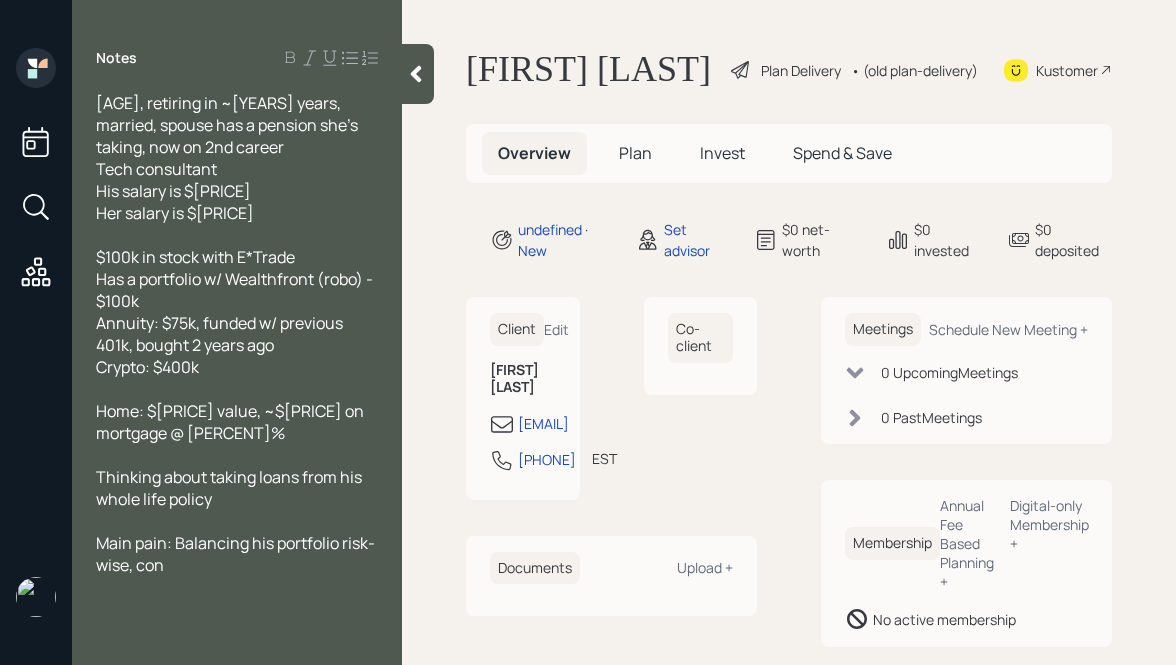 click on "Thinking about taking loans from his whole life policy" at bounding box center (237, 125) 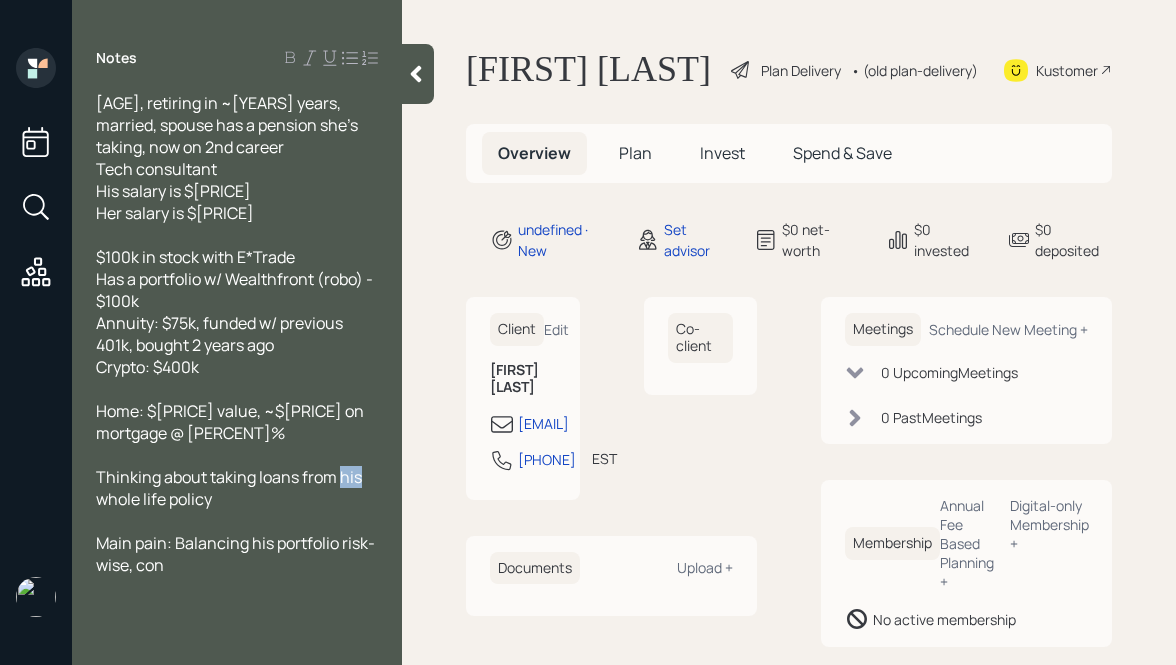 drag, startPoint x: 338, startPoint y: 475, endPoint x: 357, endPoint y: 475, distance: 19 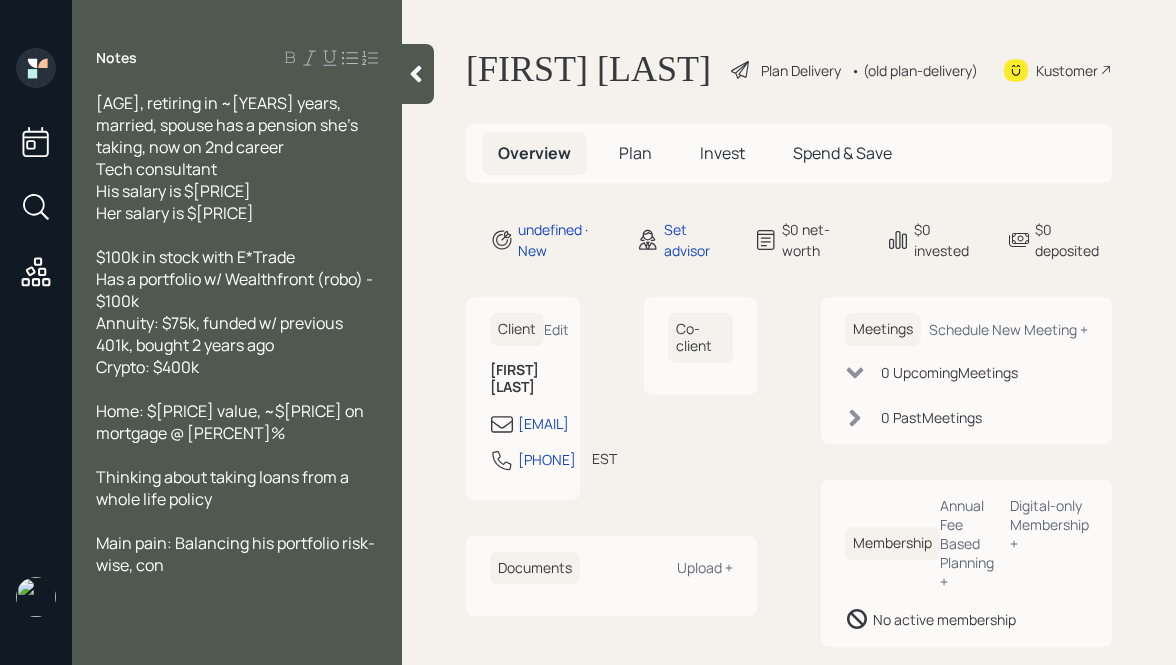click on "Thinking about taking loans from a whole life policy" at bounding box center (228, 125) 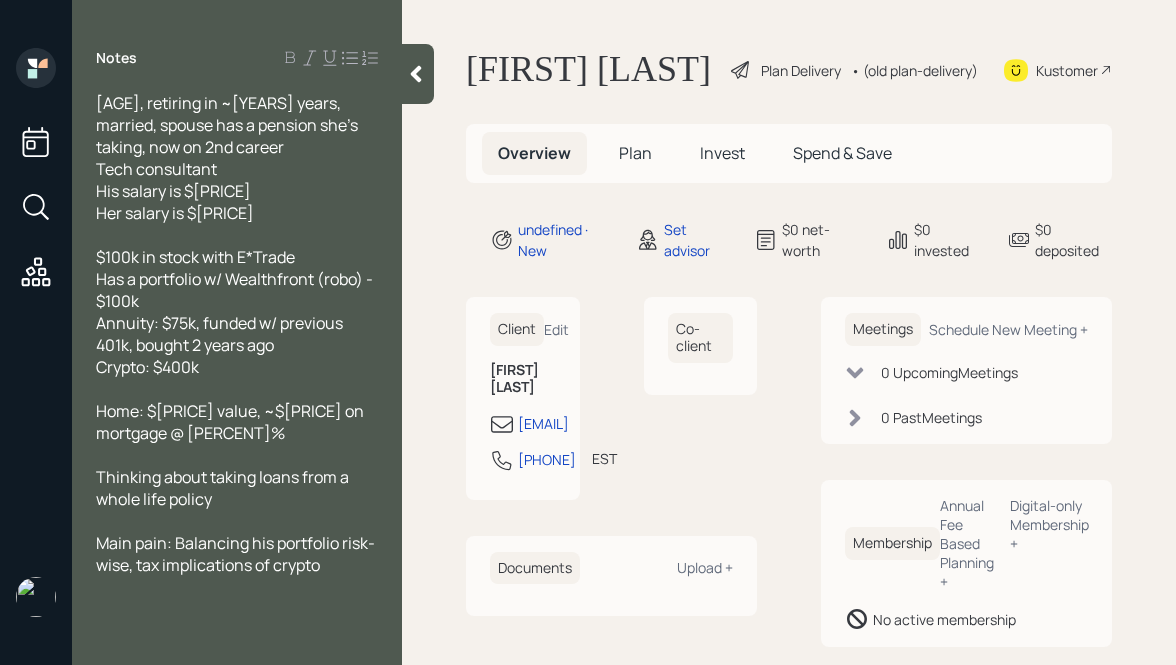 click at bounding box center (416, 74) 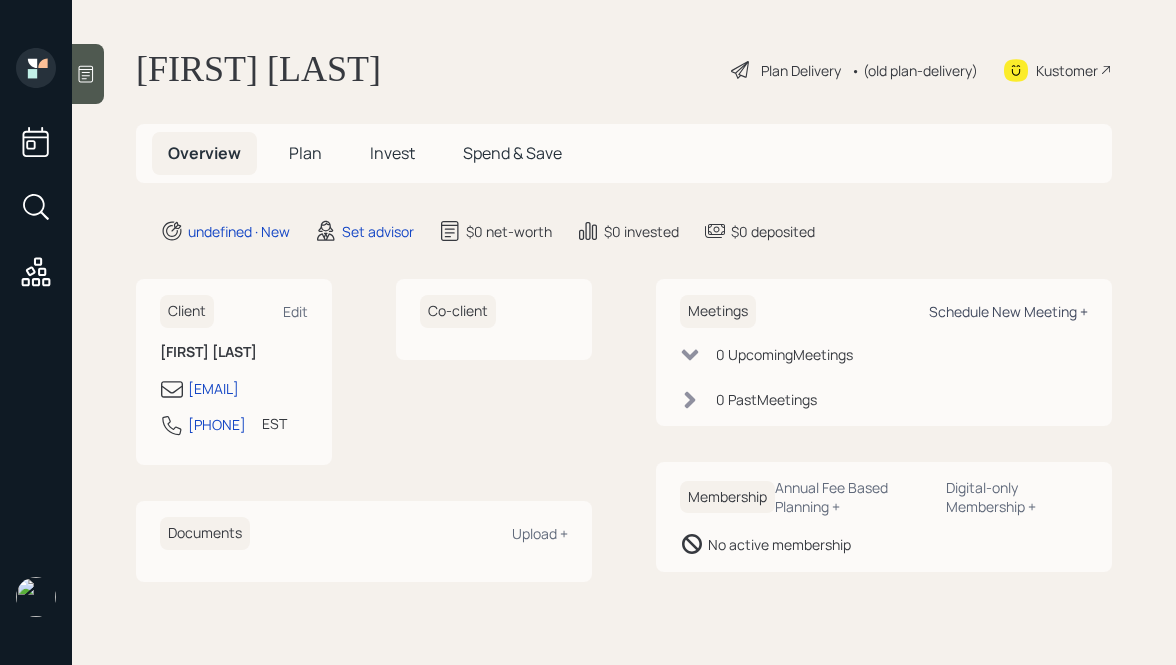 click on "Schedule New Meeting +" at bounding box center [295, 311] 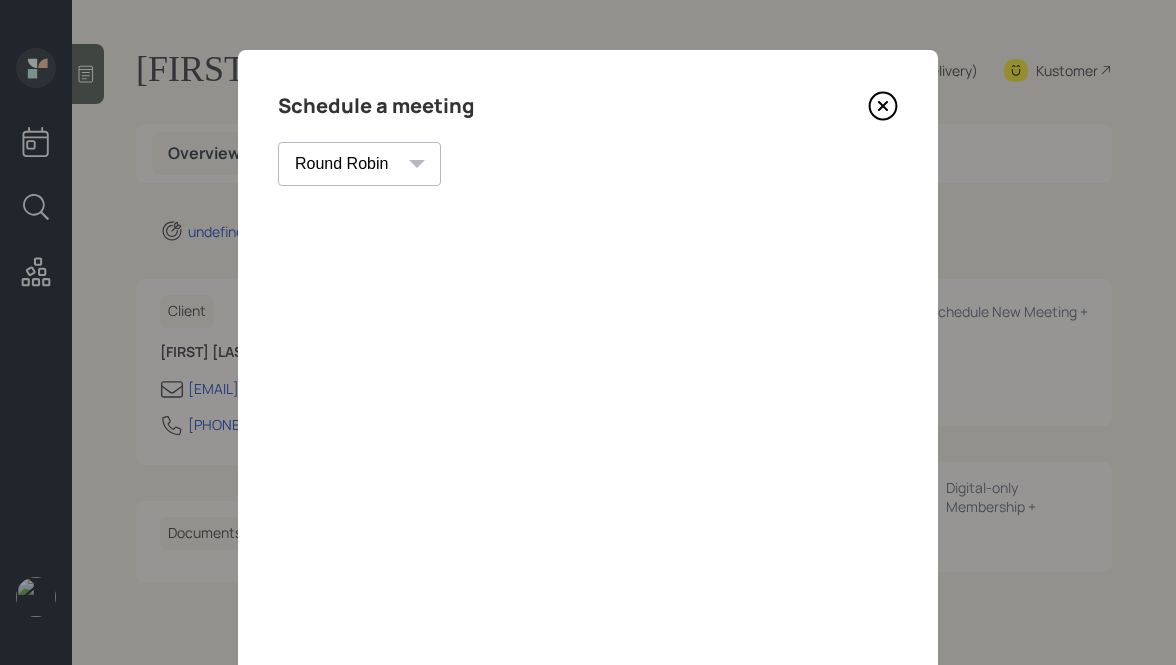 click on "[NAME] [NAME] [NAME] [NAME] [NAME] [NAME] [NAME] [NAME] [NAME] [NAME] [NAME] [NAME] [NAME] [NAME] [NAME] [NAME] [NAME] [NAME] [NAME] [NAME] [NAME]" at bounding box center [359, 164] 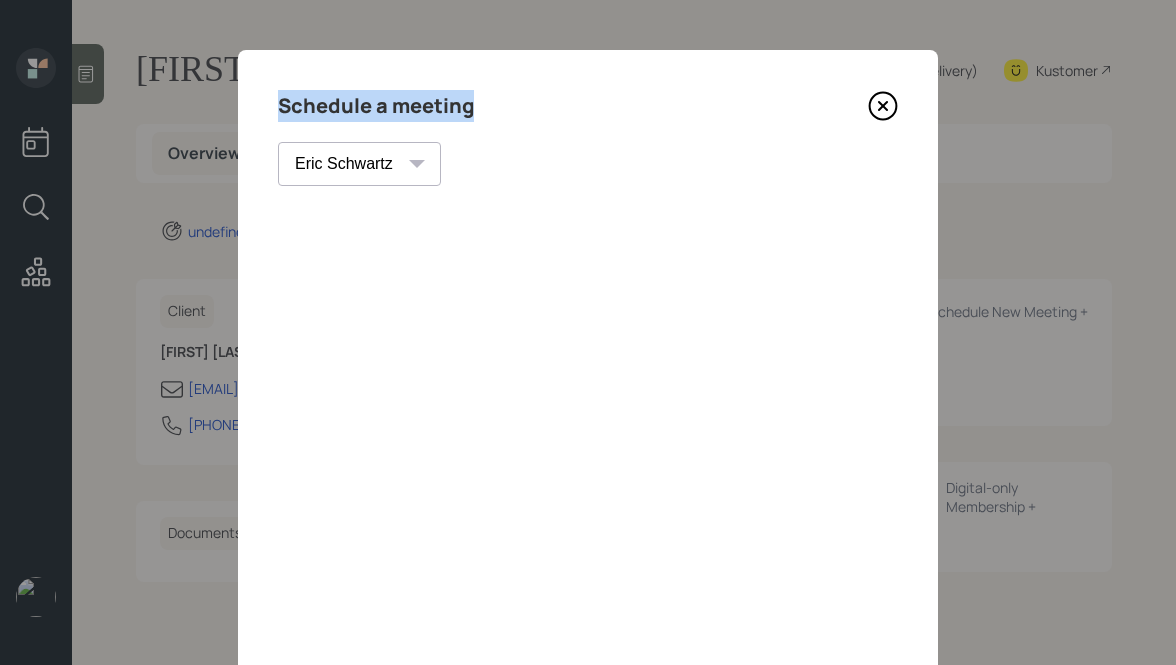 drag, startPoint x: 486, startPoint y: 112, endPoint x: 257, endPoint y: 105, distance: 229.10696 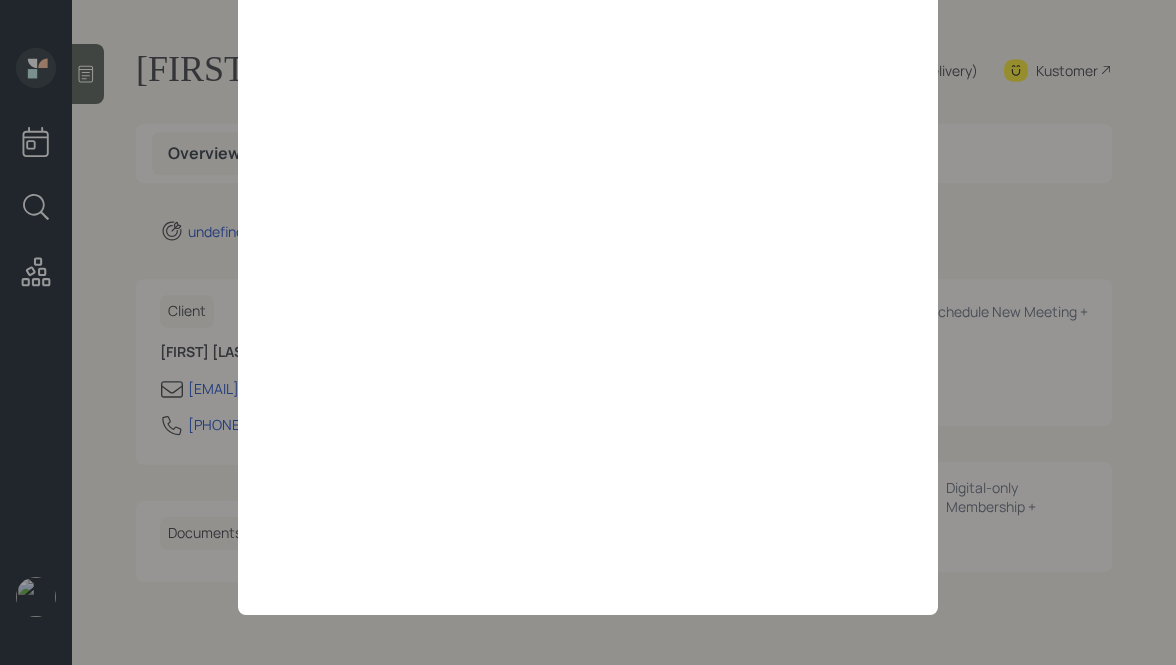 scroll, scrollTop: 0, scrollLeft: 0, axis: both 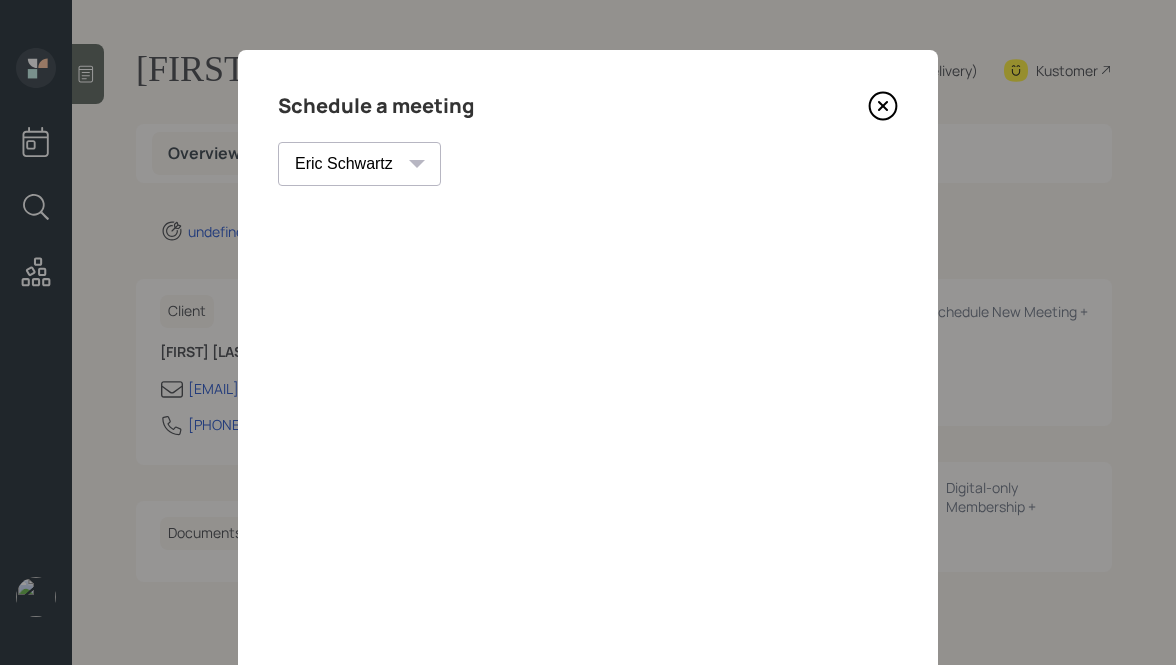 click at bounding box center [883, 106] 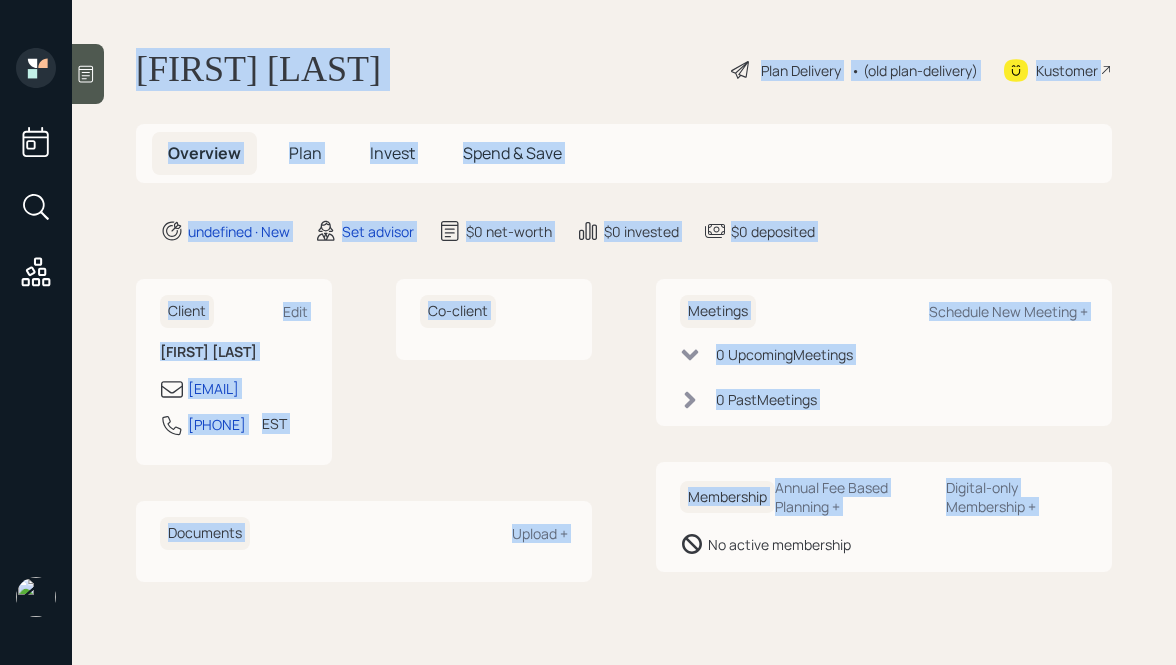 drag, startPoint x: 135, startPoint y: 60, endPoint x: 848, endPoint y: 531, distance: 854.52325 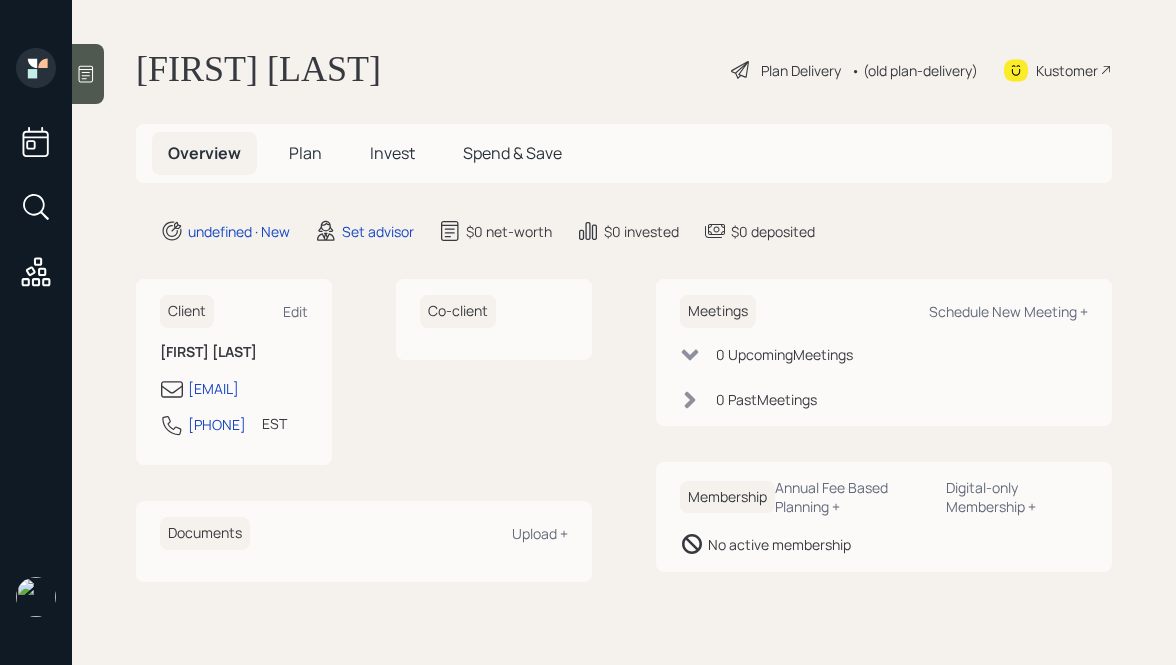 click on "Membership Annual Fee Based Planning + Digital-only Membership + No active membership" at bounding box center (364, 541) 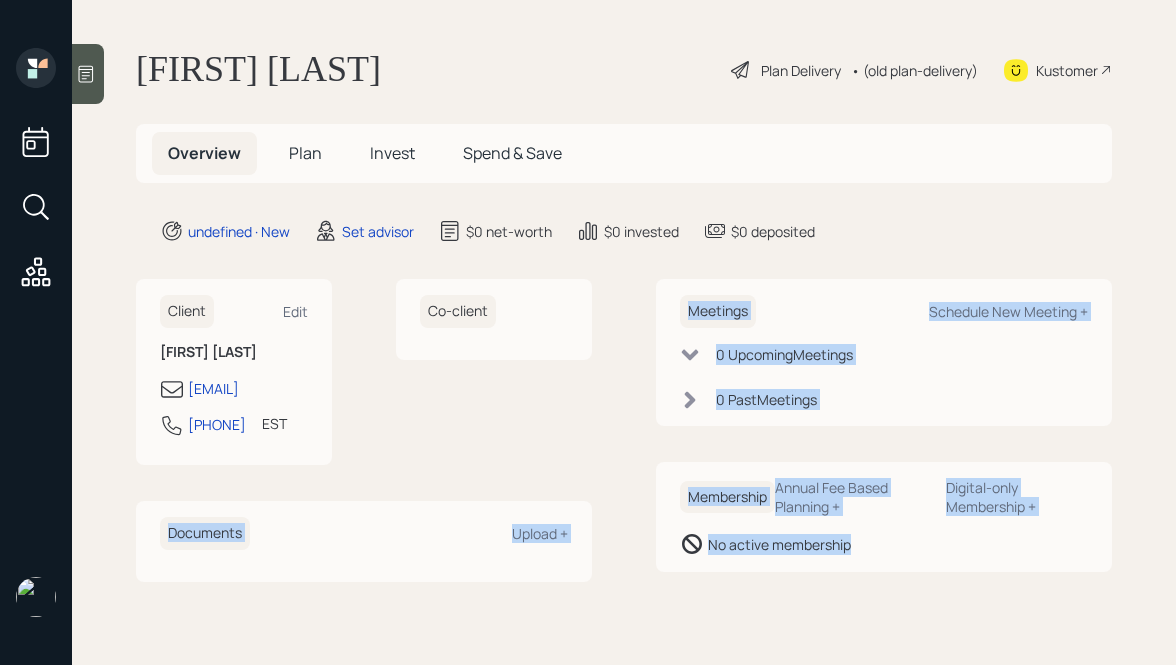 drag, startPoint x: 911, startPoint y: 568, endPoint x: 599, endPoint y: 314, distance: 402.31827 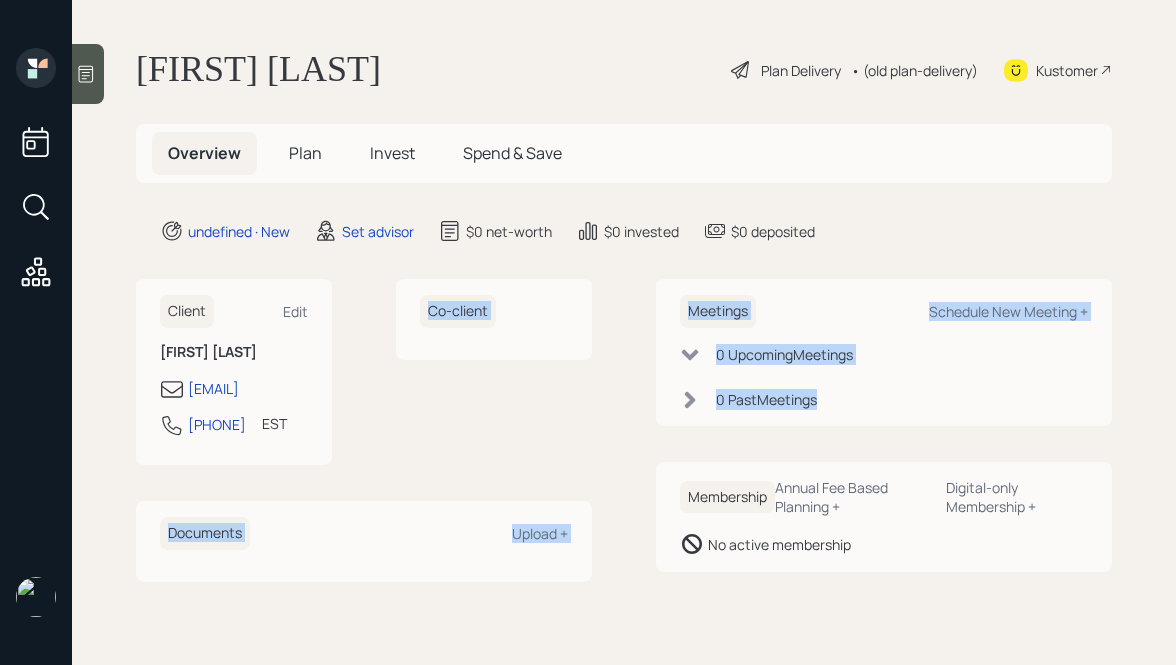 drag, startPoint x: 889, startPoint y: 430, endPoint x: 569, endPoint y: 238, distance: 373.1809 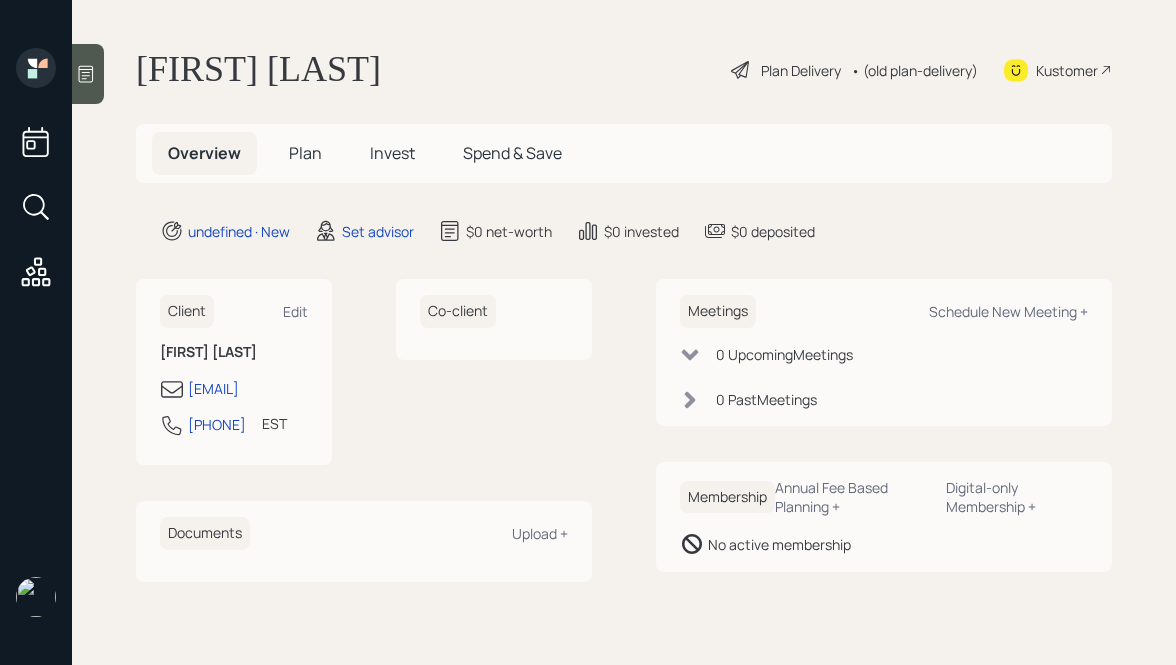 click on "undefined ·
New Set advisor $[NET-WORTH] $[INVESTED] $[DEPOSITED]" at bounding box center [636, 231] 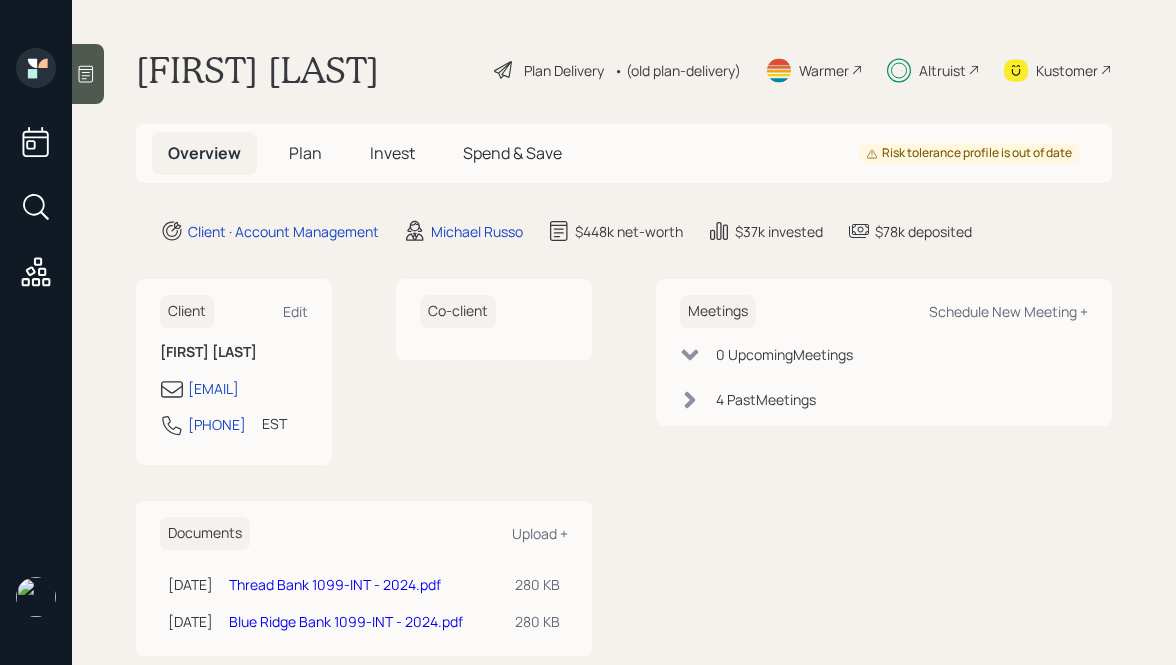 scroll, scrollTop: 0, scrollLeft: 0, axis: both 